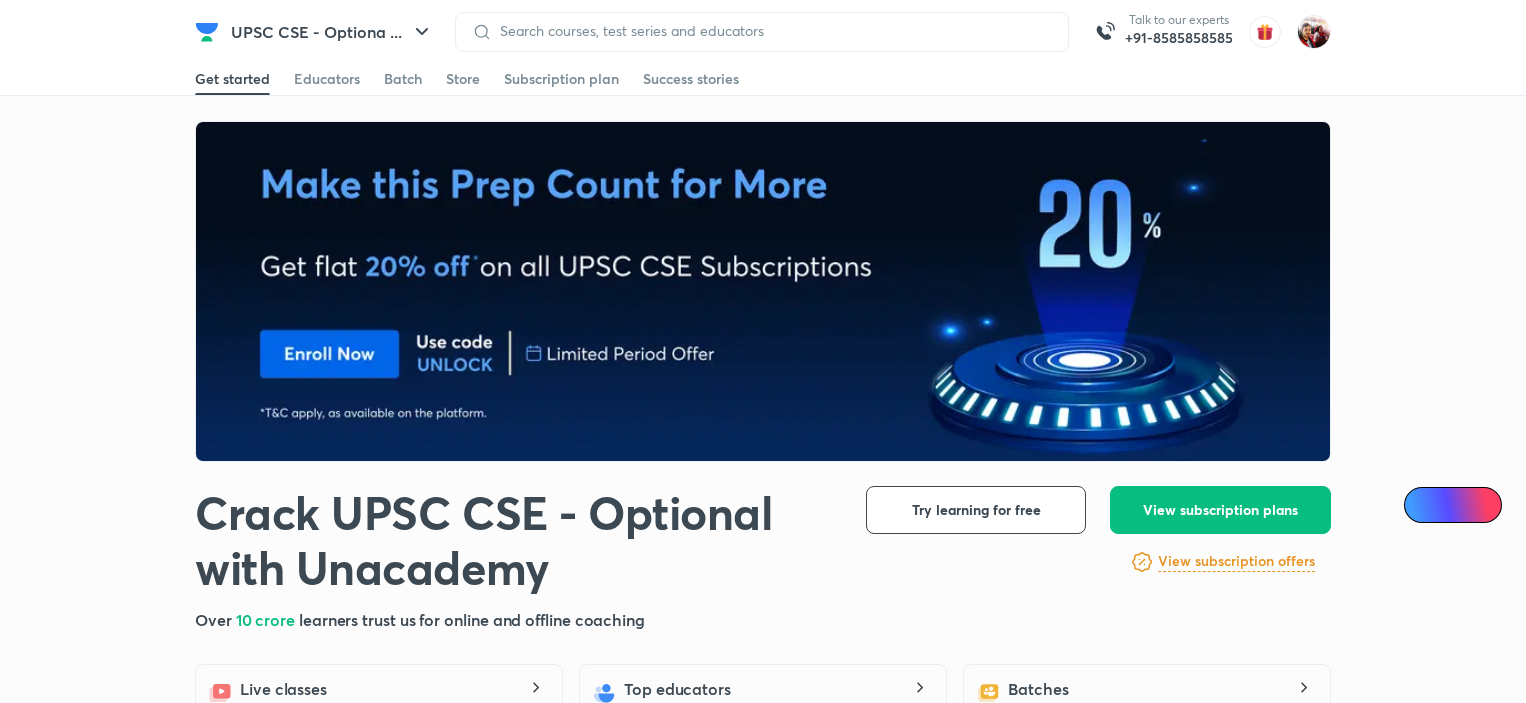 scroll, scrollTop: 0, scrollLeft: 0, axis: both 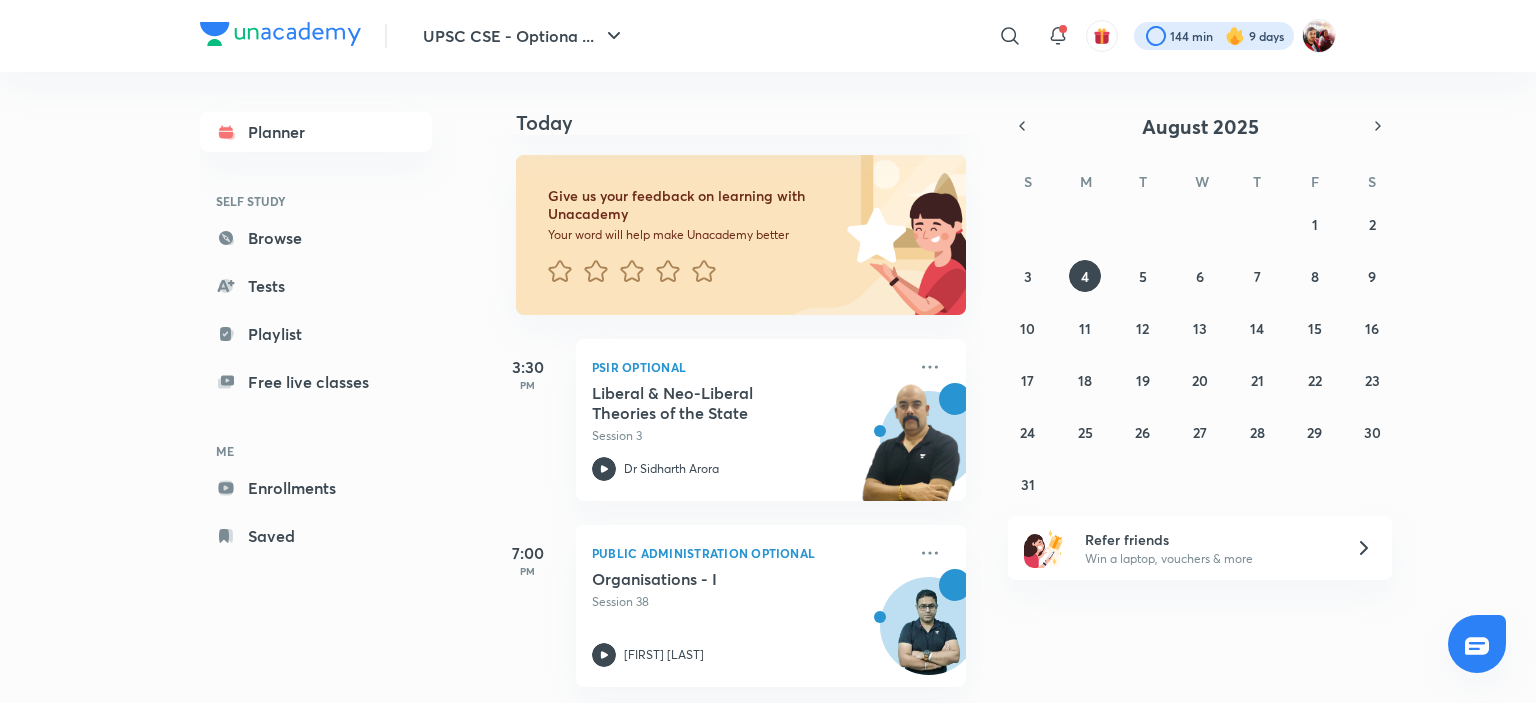 click at bounding box center [1214, 36] 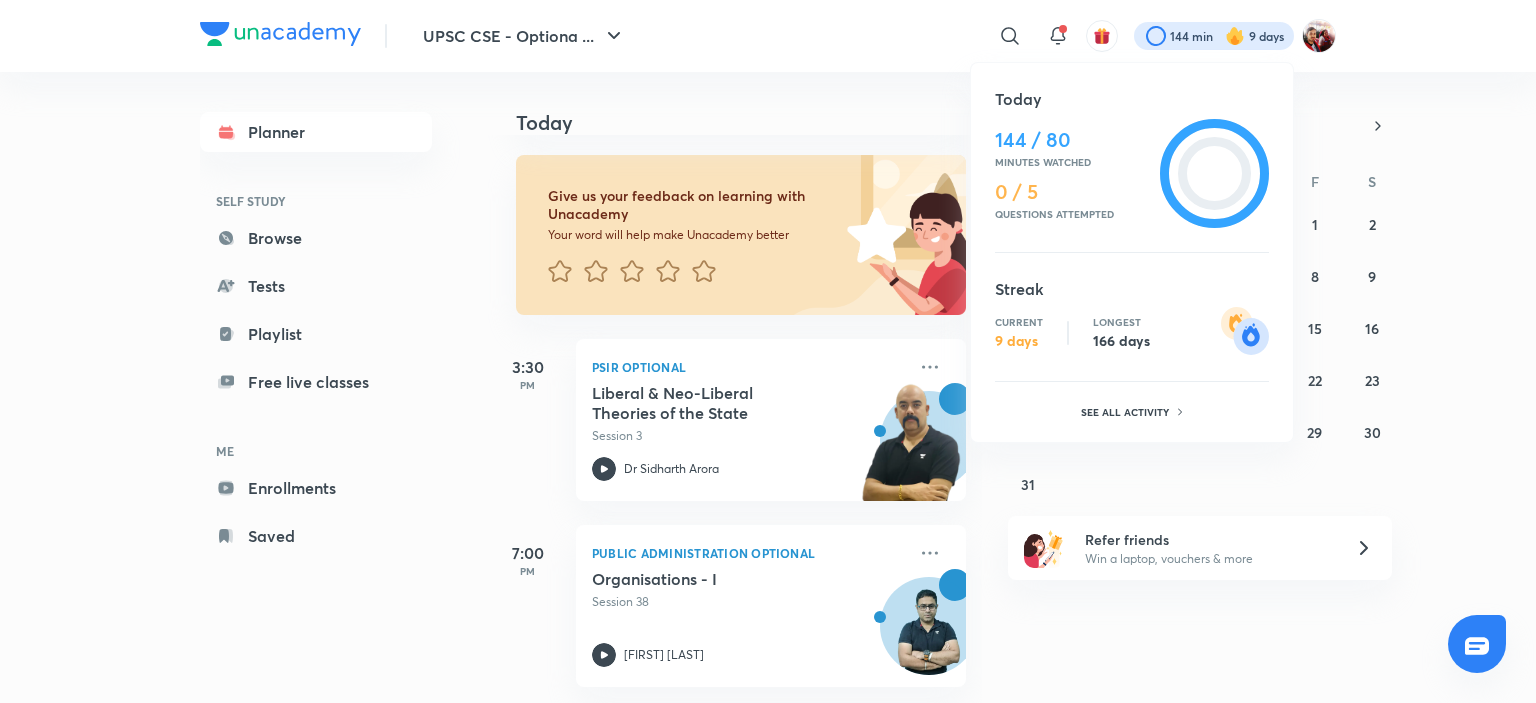 click at bounding box center (768, 351) 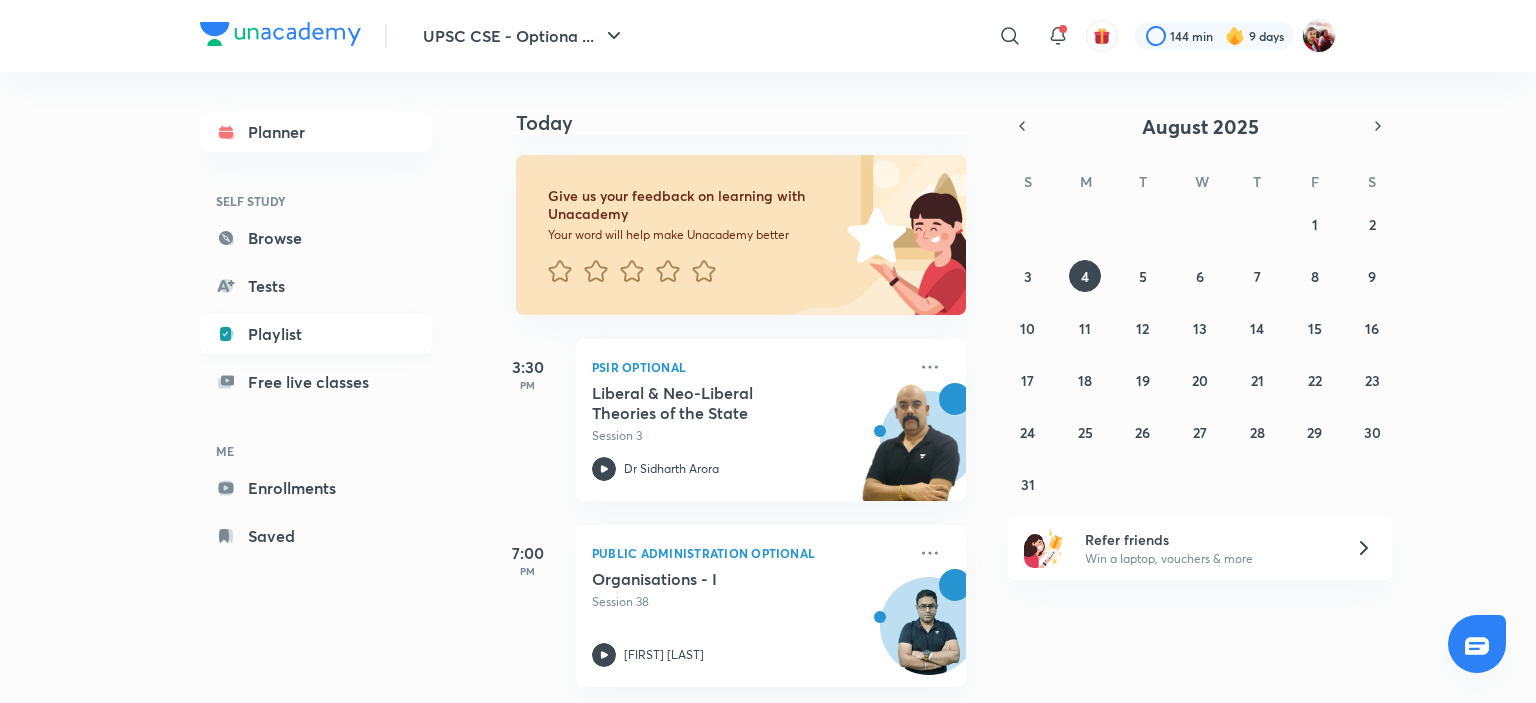 click on "Playlist" at bounding box center [316, 334] 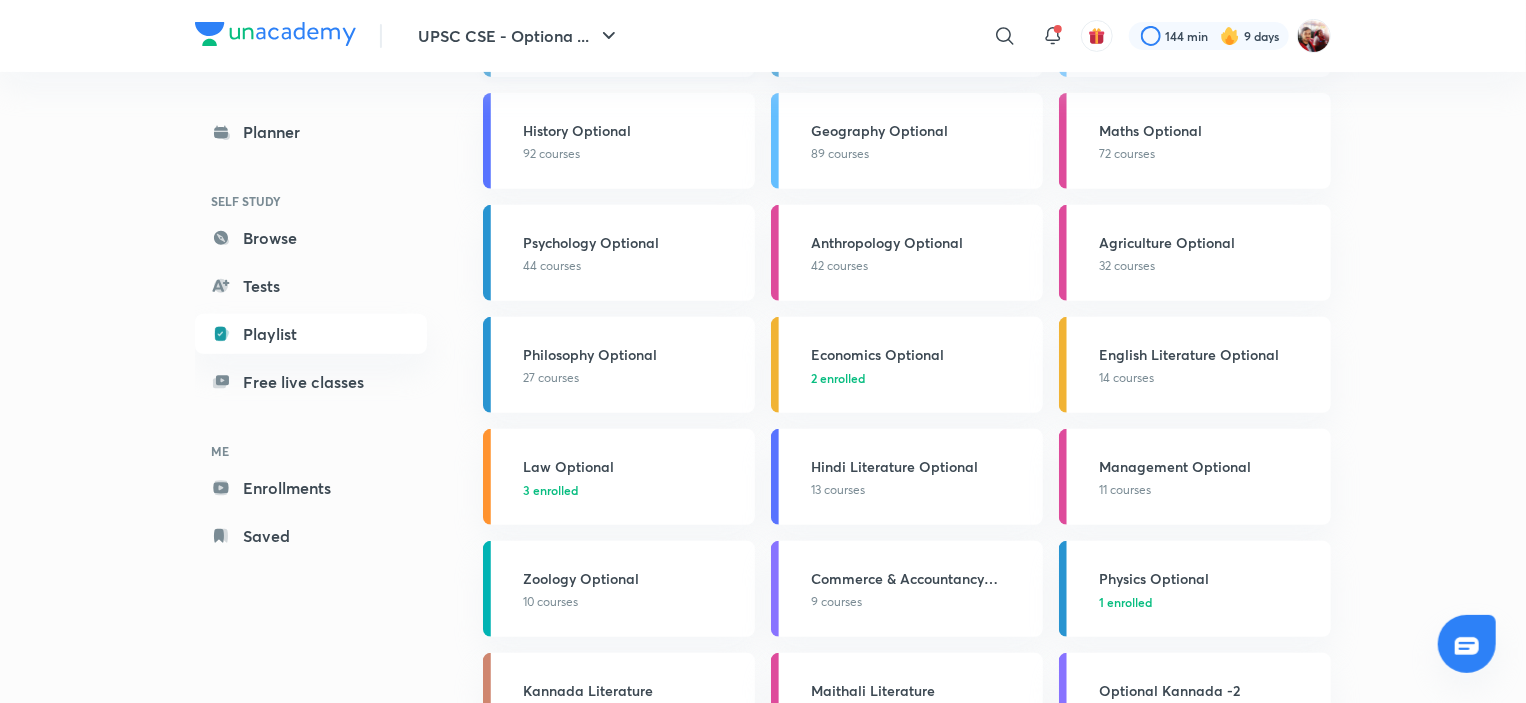 scroll, scrollTop: 533, scrollLeft: 0, axis: vertical 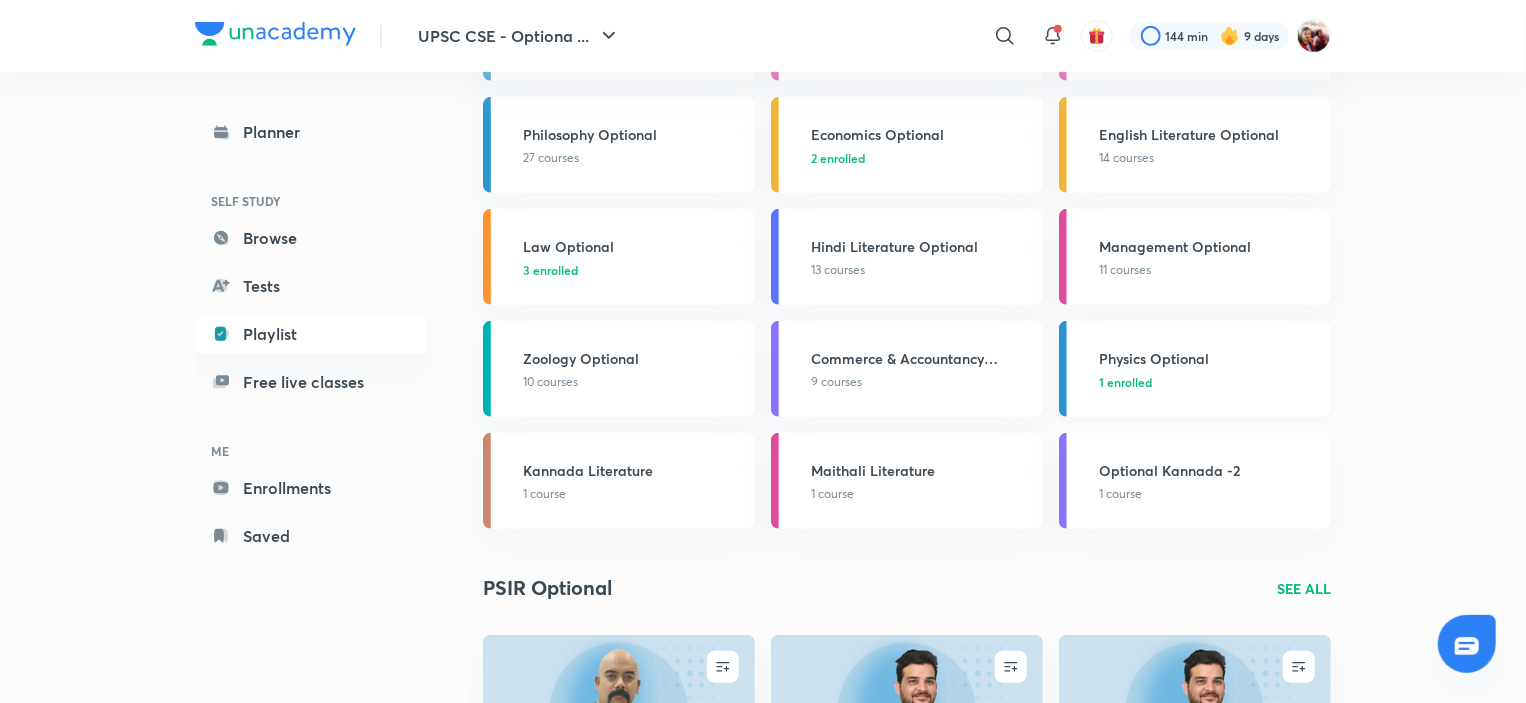 click on "Physics Optional" at bounding box center (1209, 358) 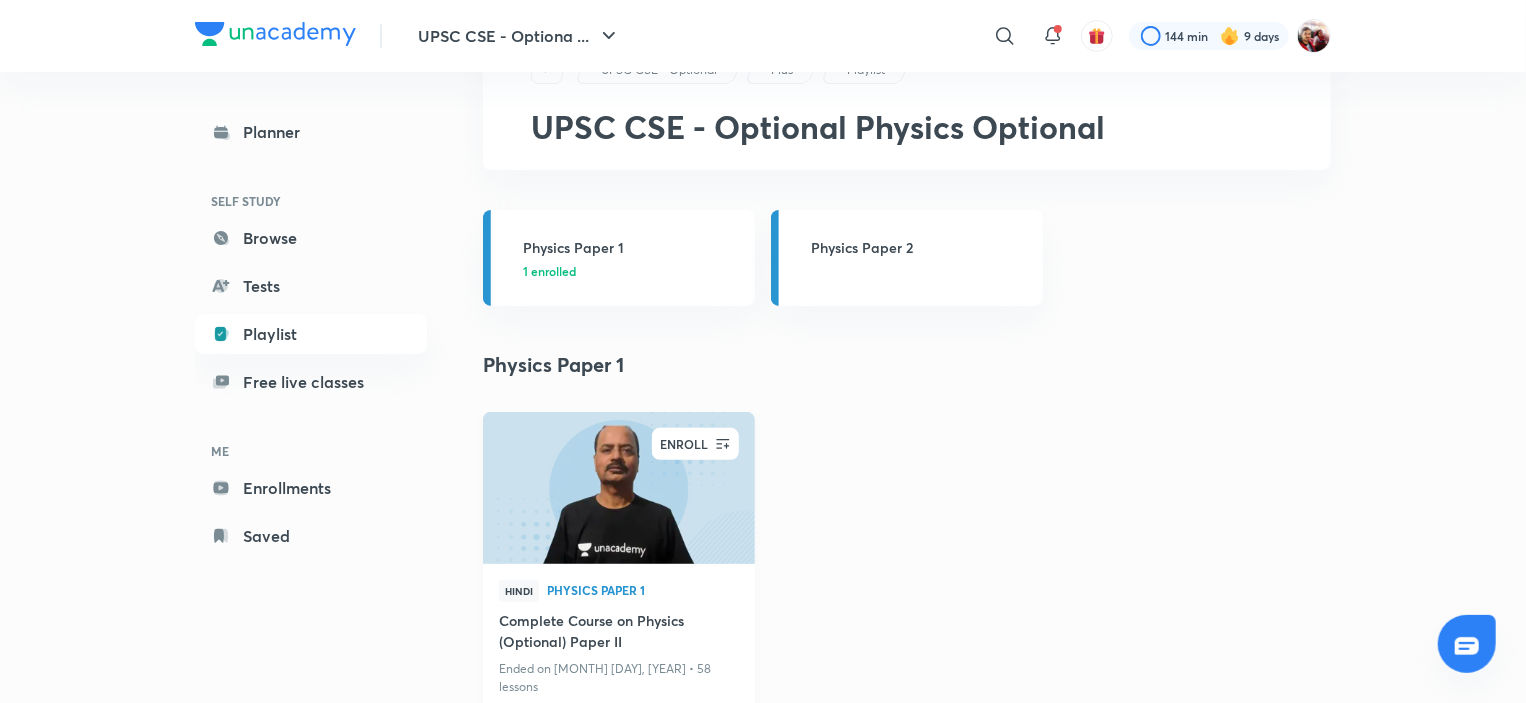 scroll, scrollTop: 176, scrollLeft: 0, axis: vertical 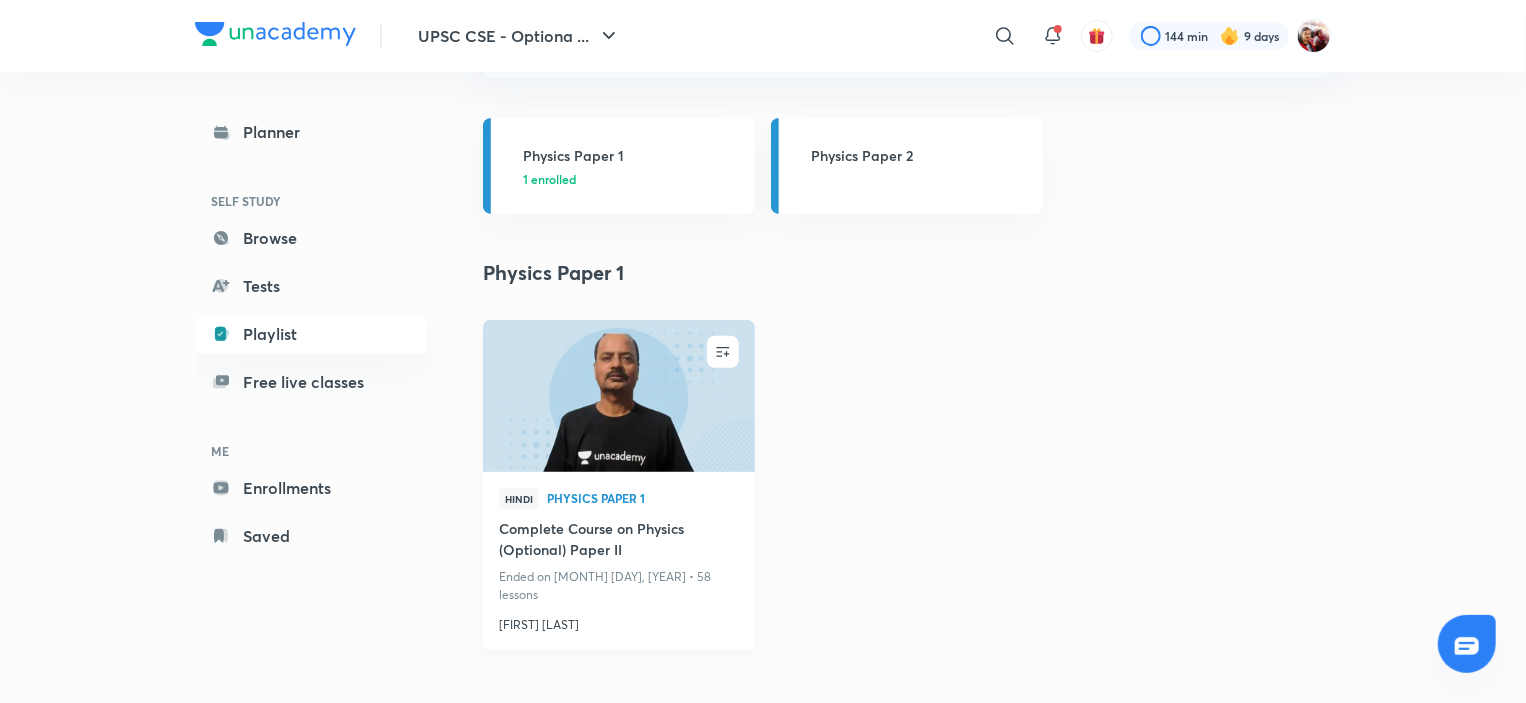 click on "Physics Paper 1" at bounding box center (643, 498) 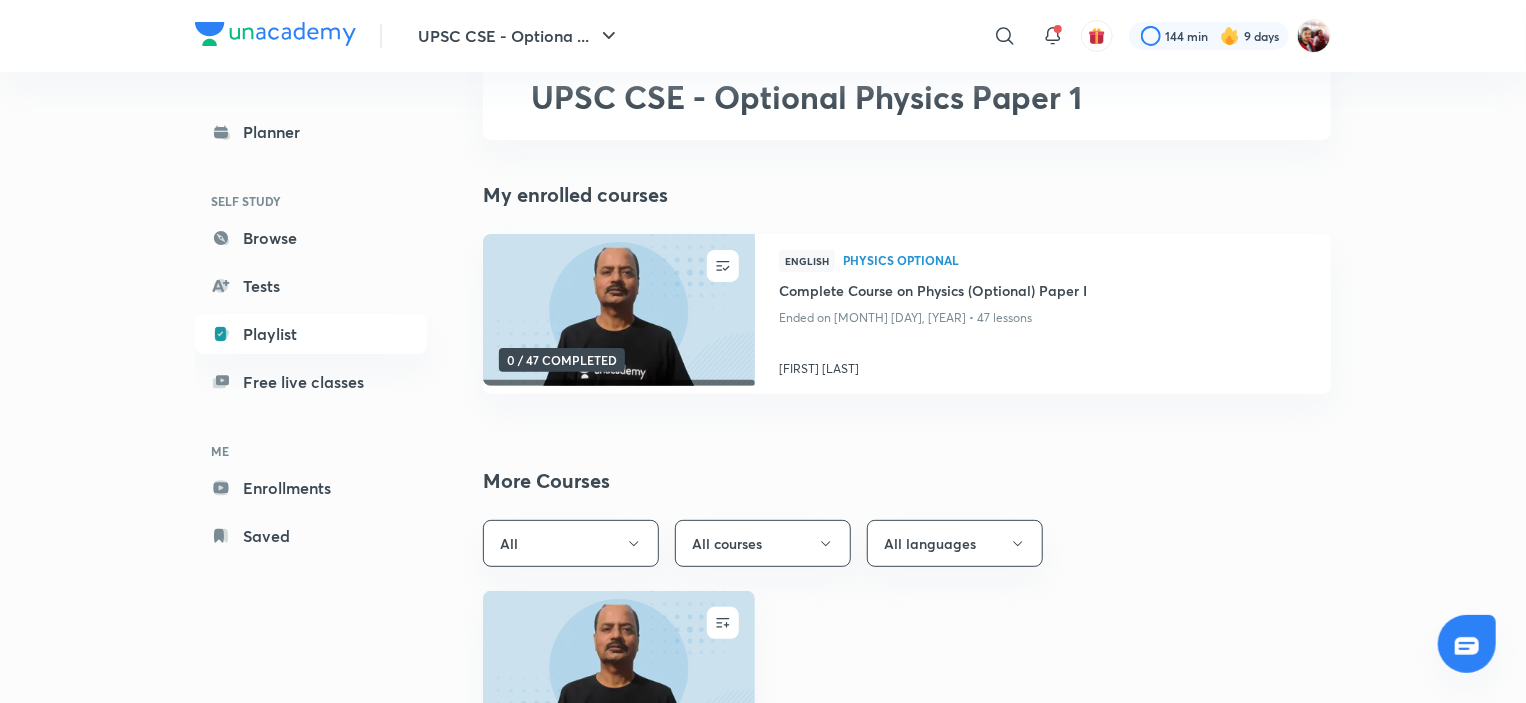 scroll, scrollTop: 113, scrollLeft: 0, axis: vertical 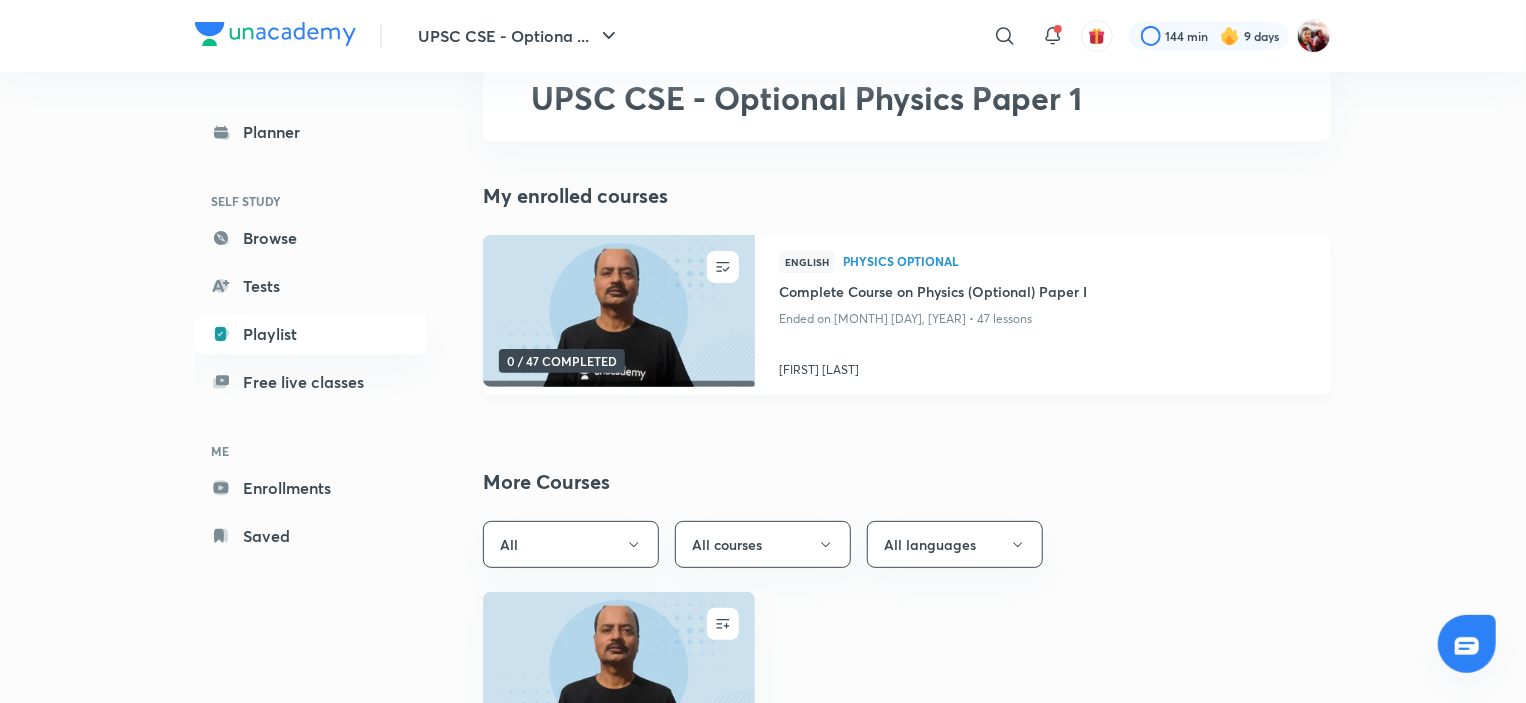 click on "0 / 47 COMPLETED" at bounding box center [562, 361] 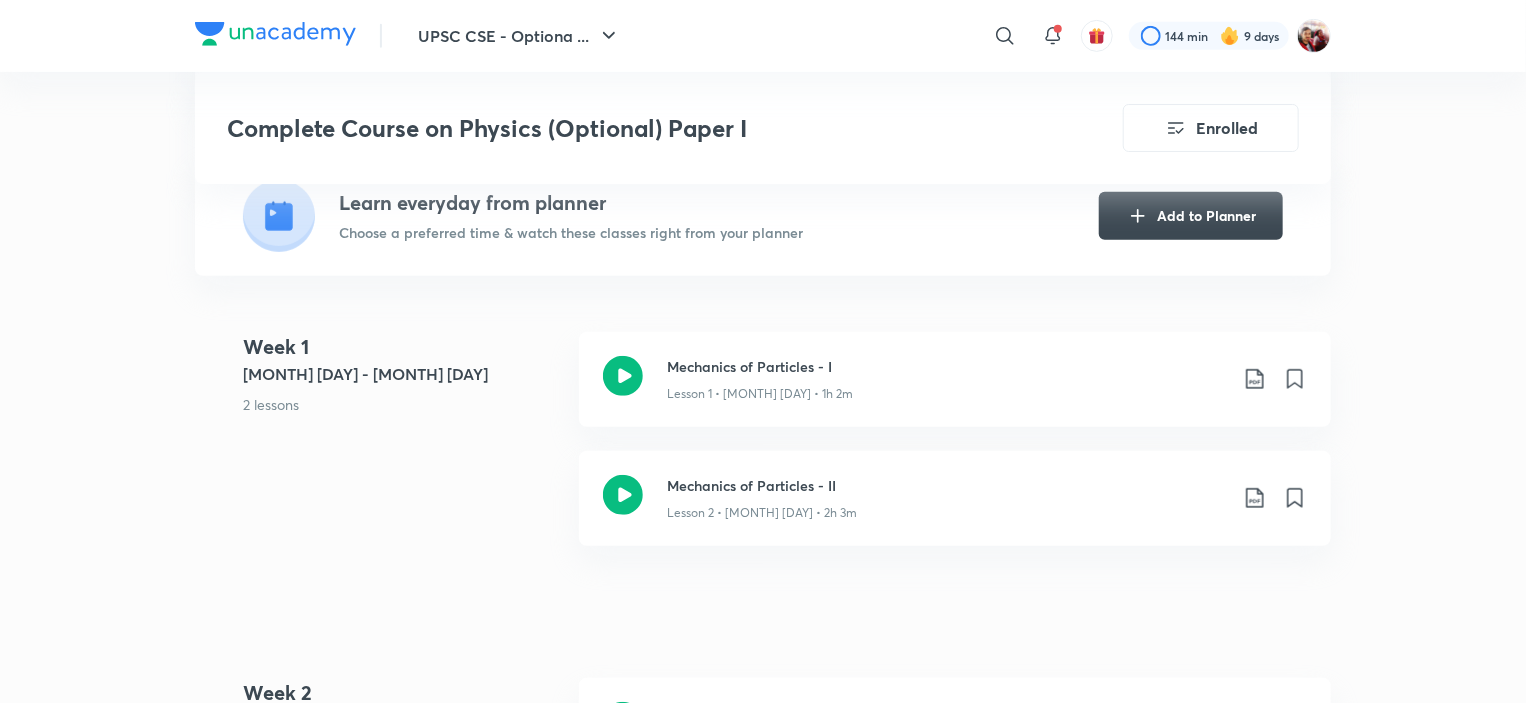 scroll, scrollTop: 466, scrollLeft: 0, axis: vertical 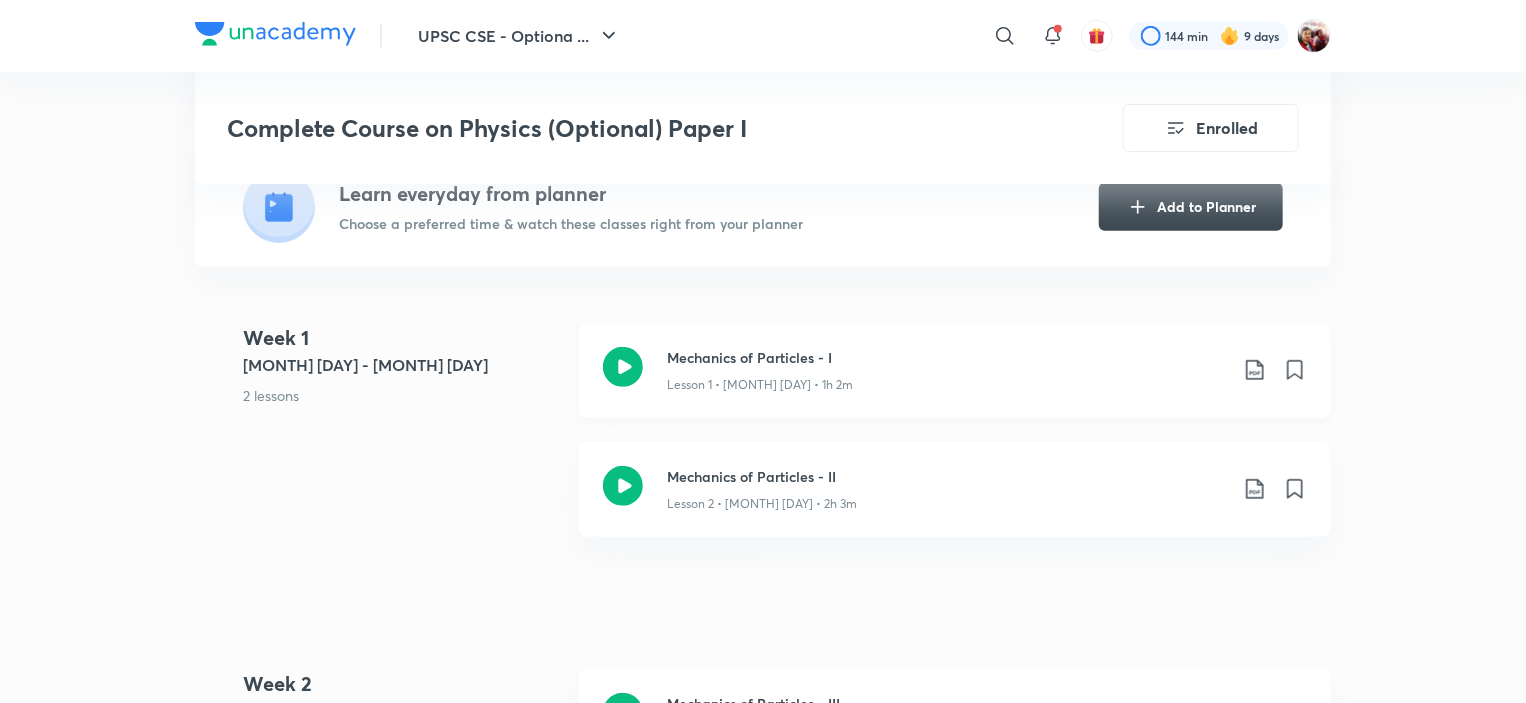 click on "Mechanics of Particles - I" at bounding box center [947, 357] 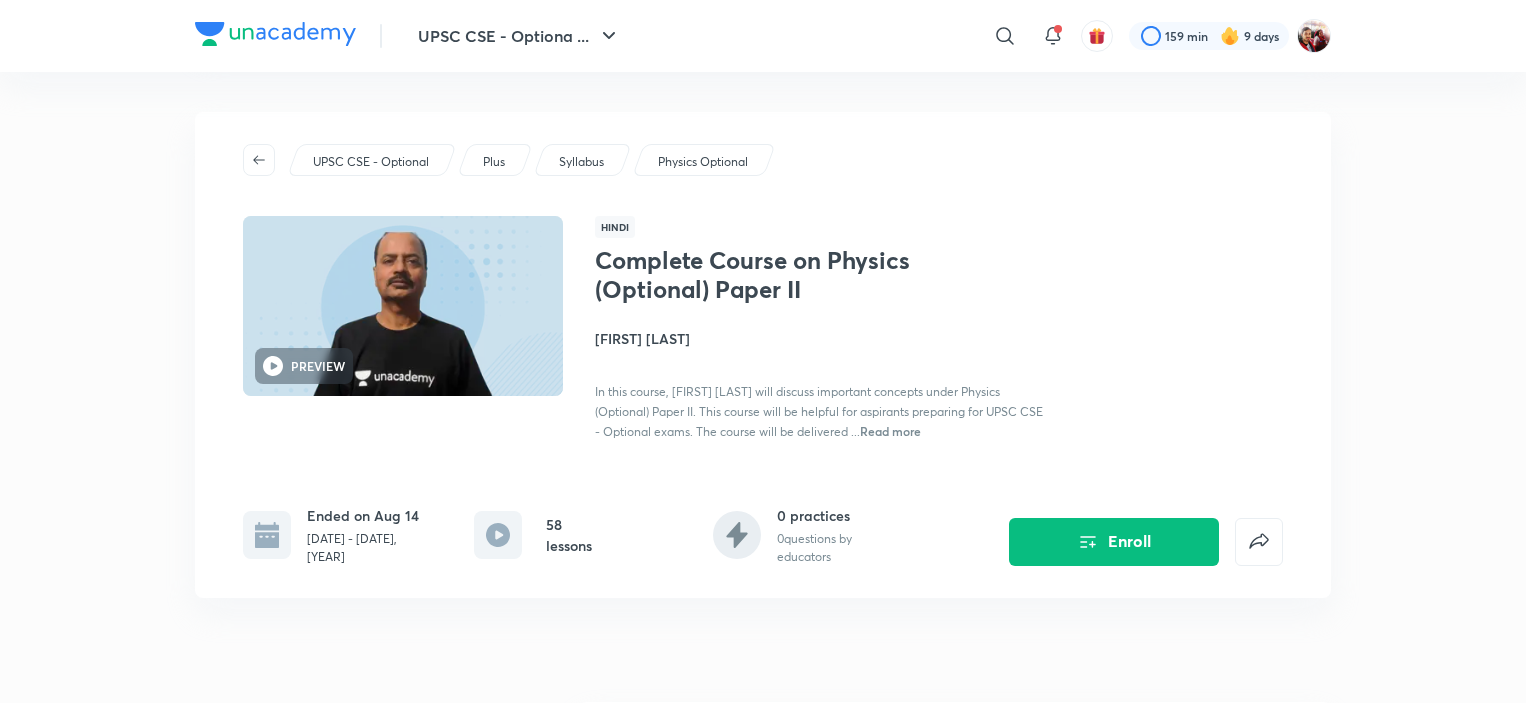 scroll, scrollTop: 0, scrollLeft: 0, axis: both 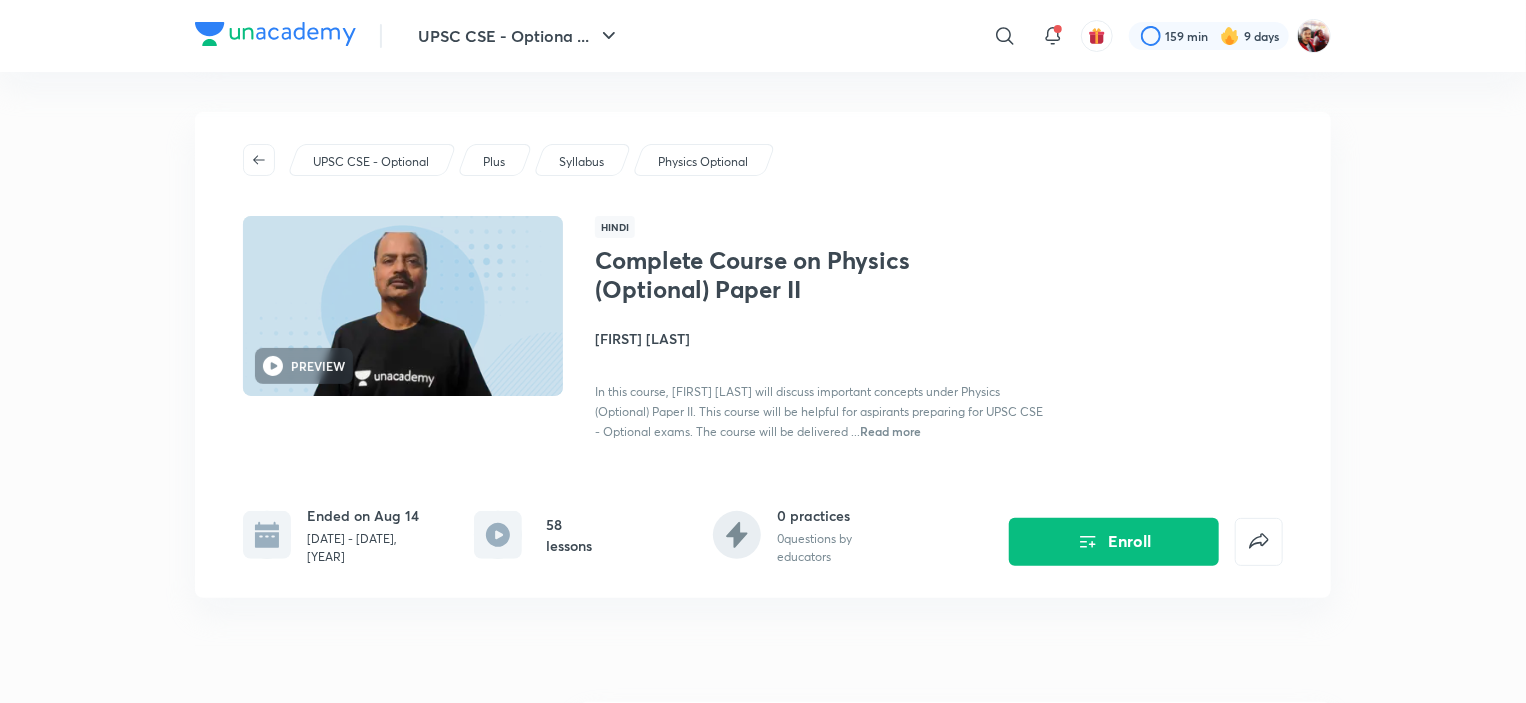 click on "Read more" at bounding box center (890, 431) 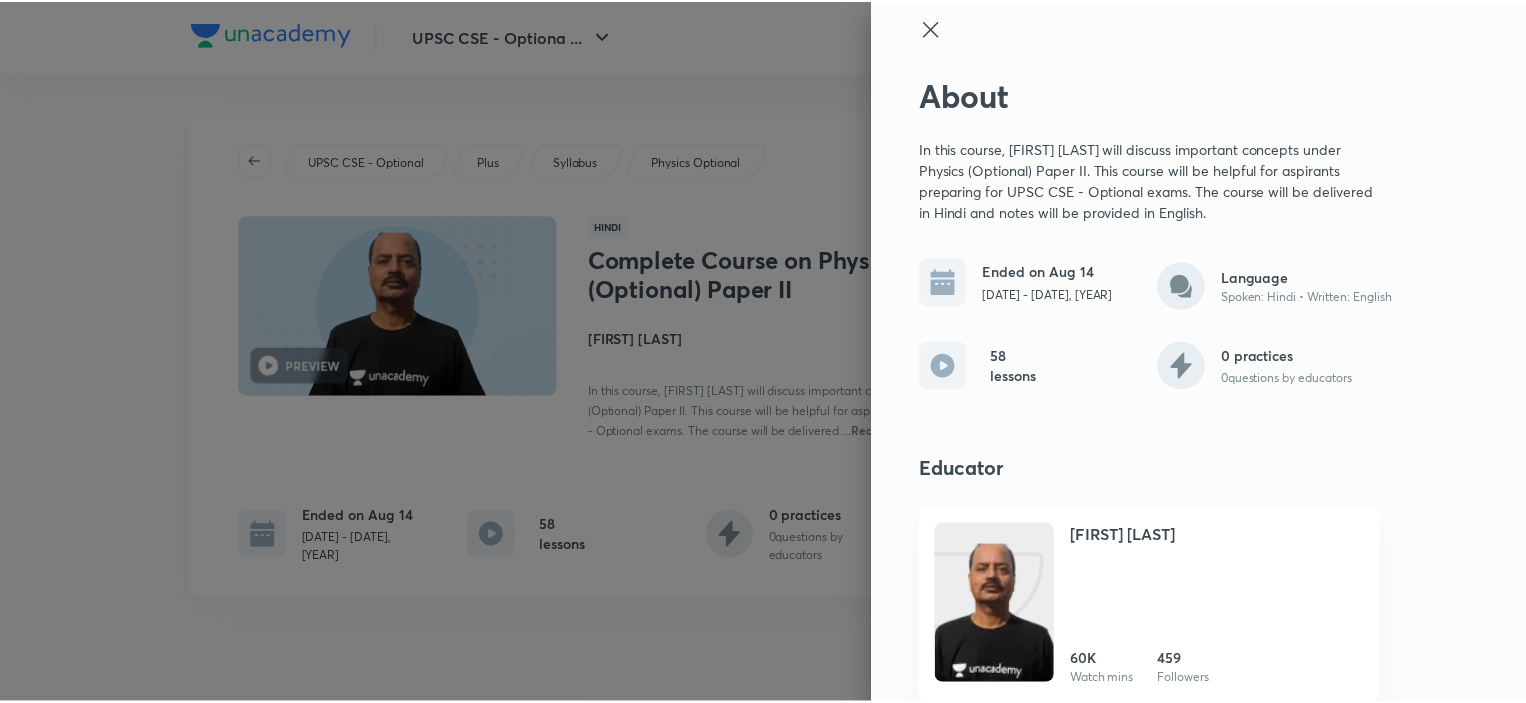scroll, scrollTop: 0, scrollLeft: 0, axis: both 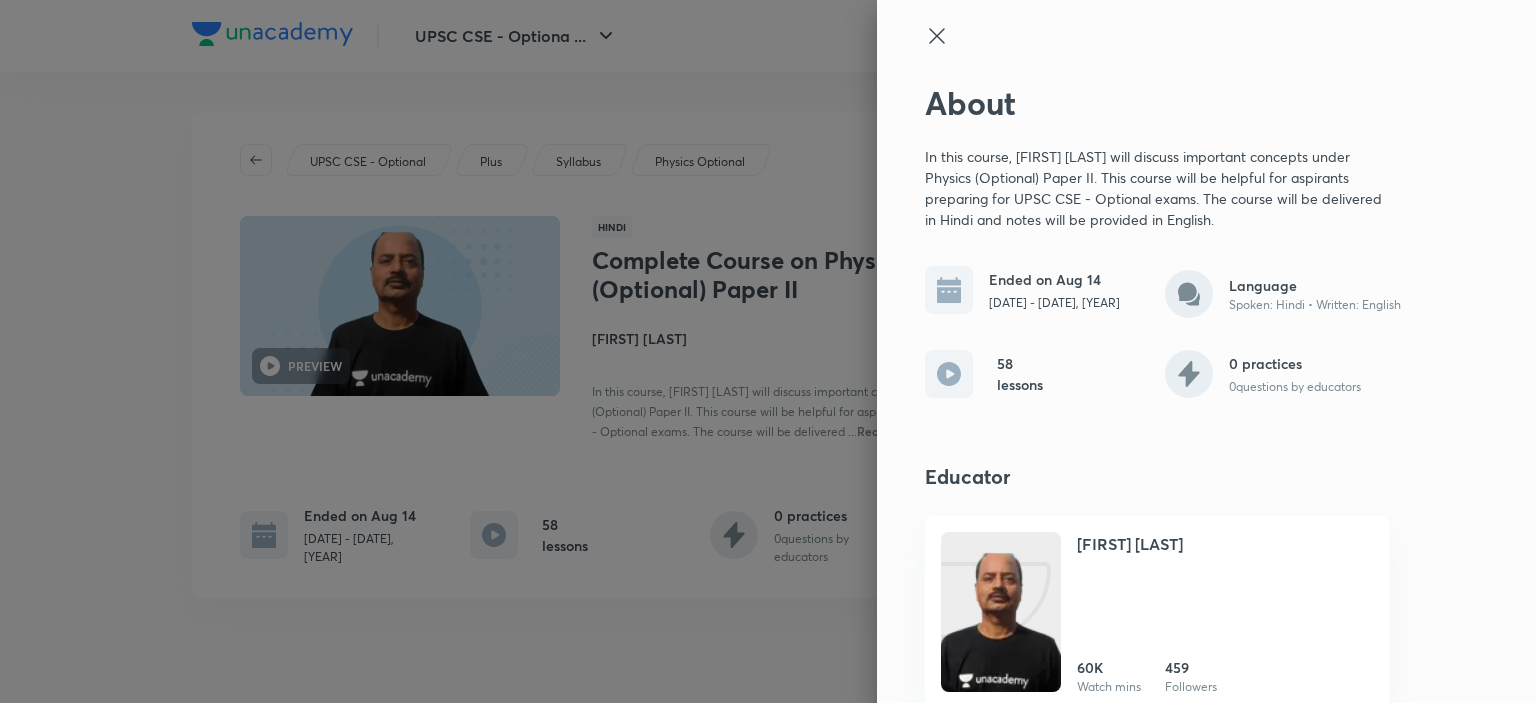 click 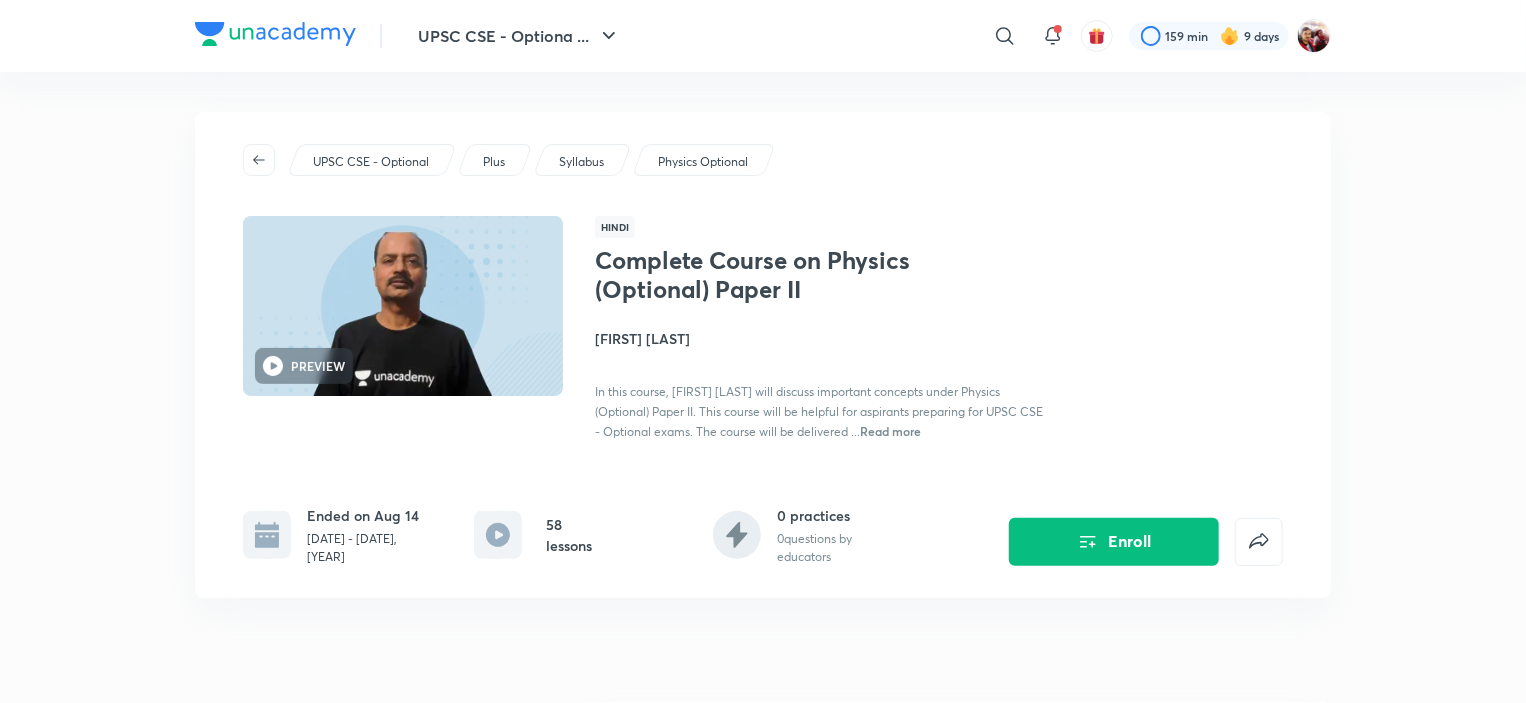 scroll, scrollTop: 0, scrollLeft: 0, axis: both 